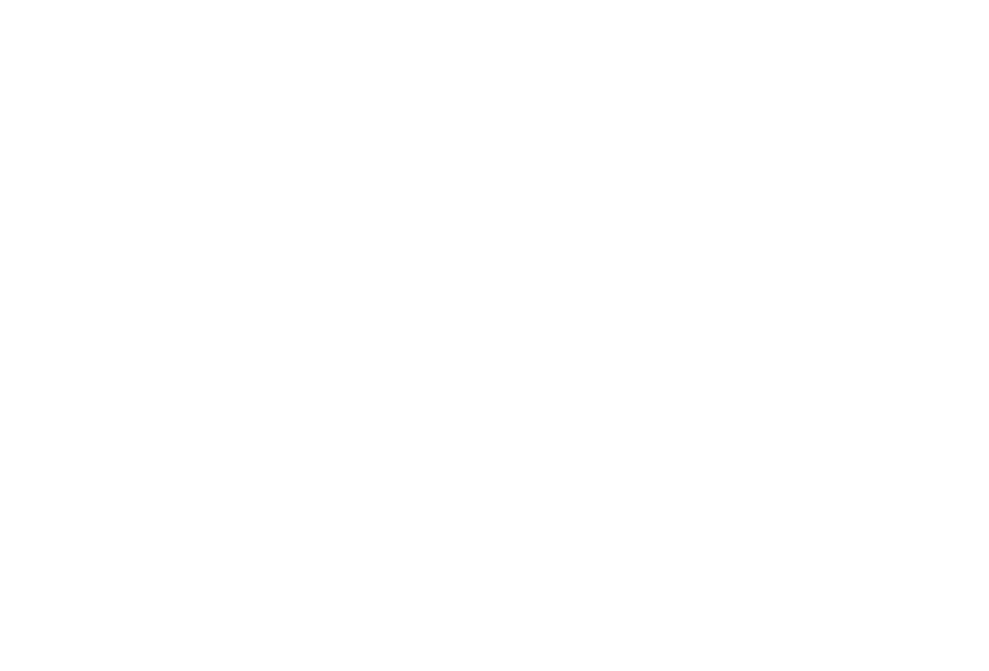 scroll, scrollTop: 0, scrollLeft: 0, axis: both 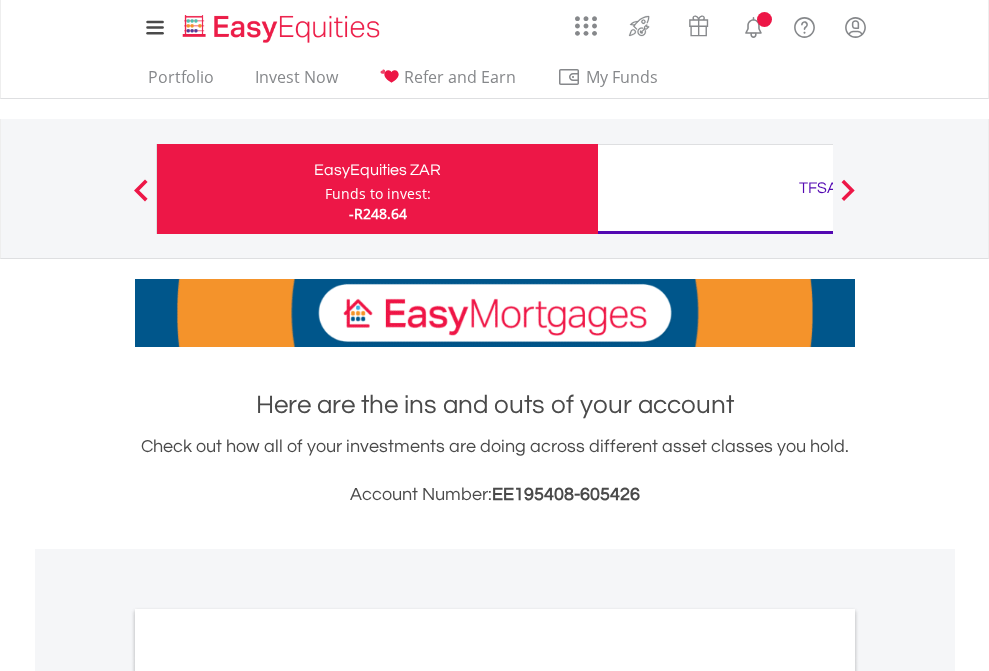 click on "Funds to invest:" at bounding box center (378, 194) 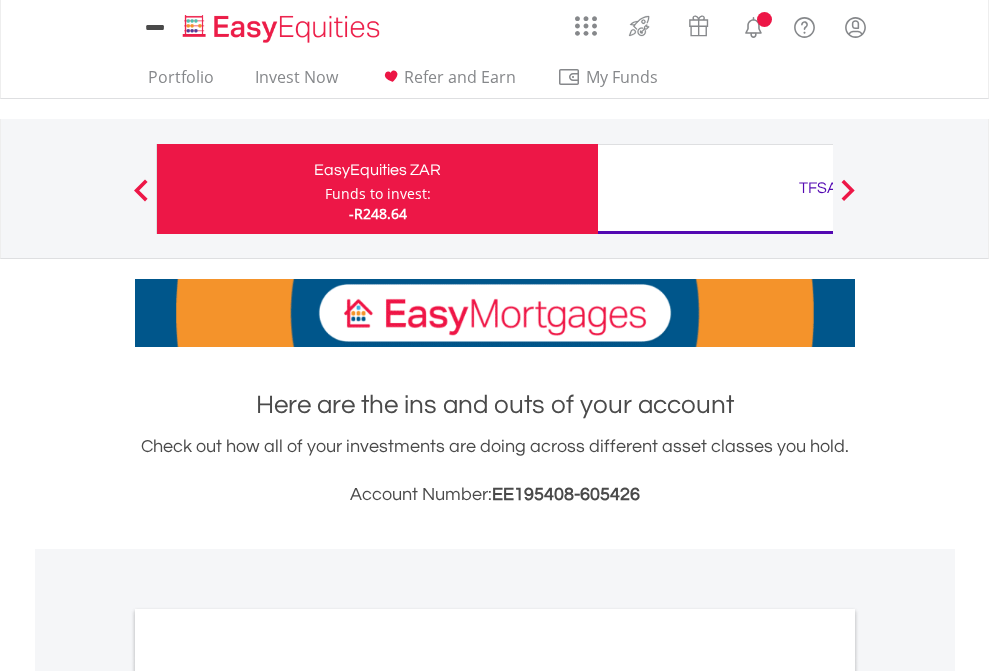 scroll, scrollTop: 0, scrollLeft: 0, axis: both 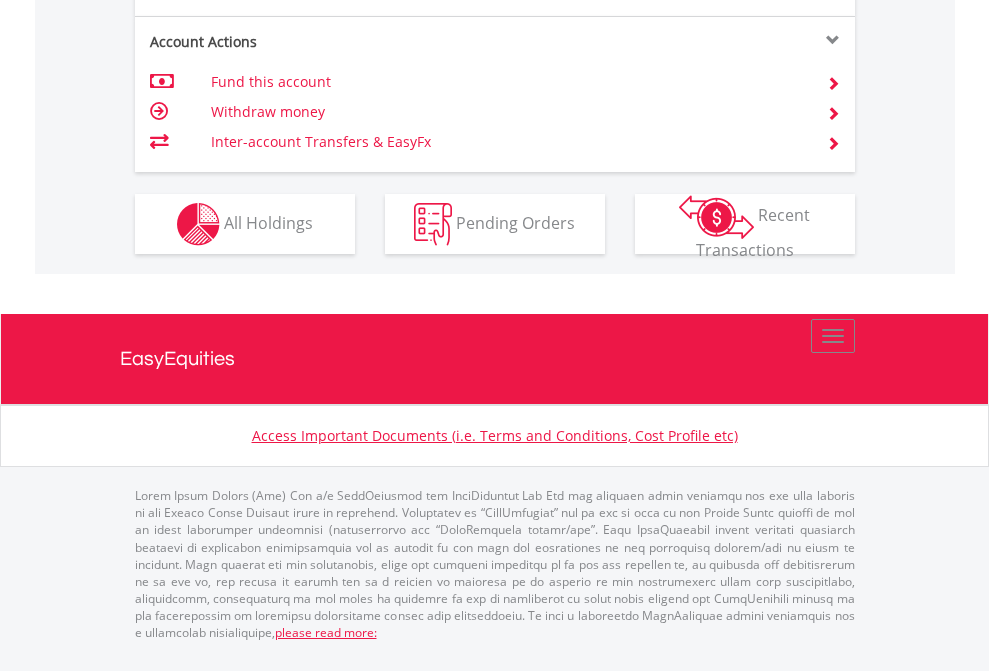 click on "Investment types" at bounding box center [706, -337] 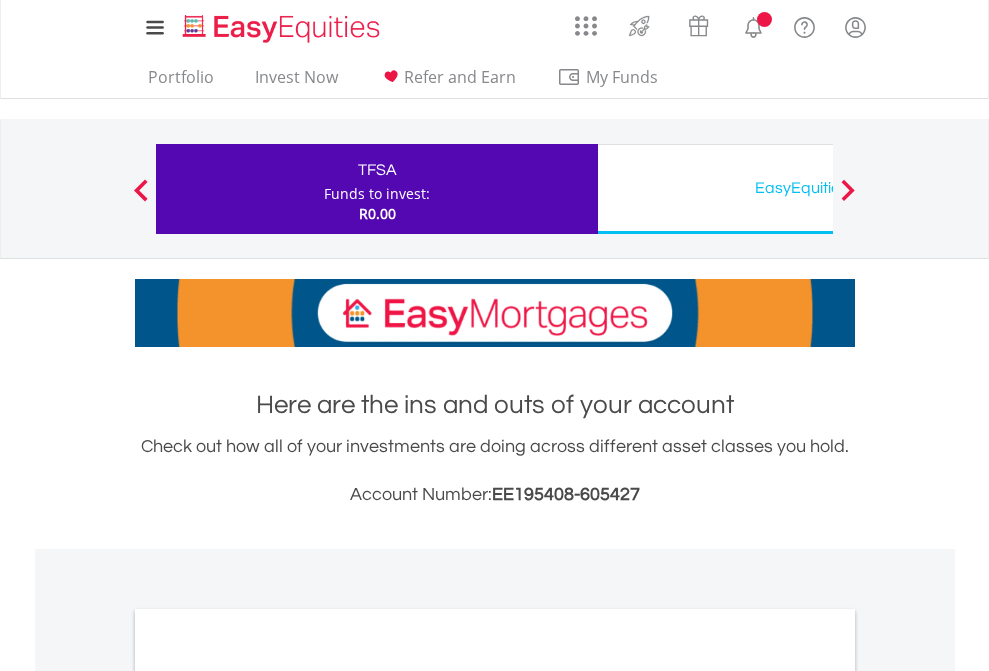scroll, scrollTop: 0, scrollLeft: 0, axis: both 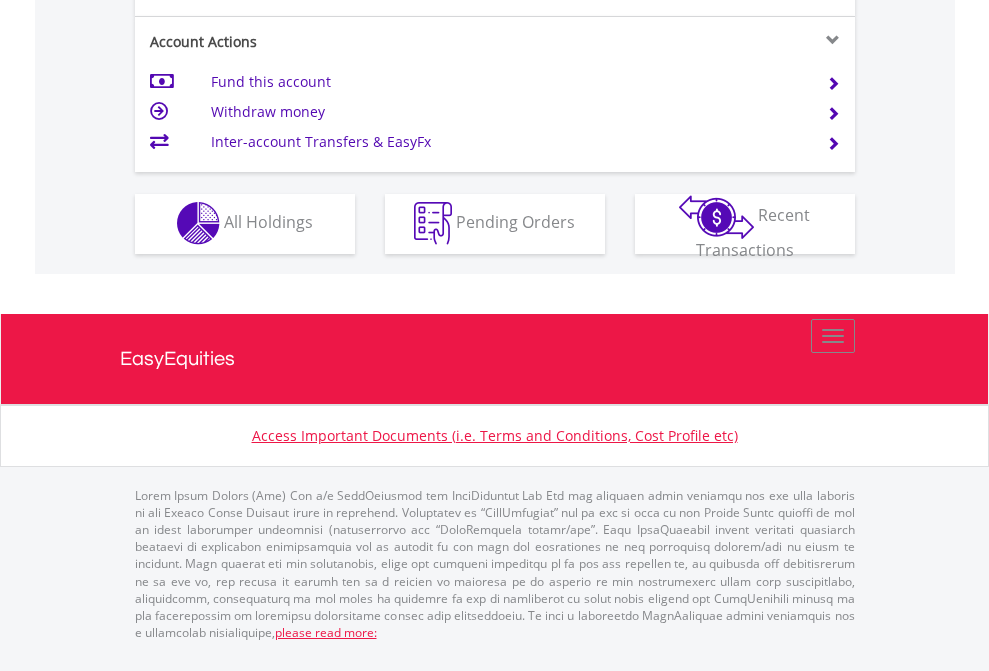 click on "Investment types" at bounding box center [706, -353] 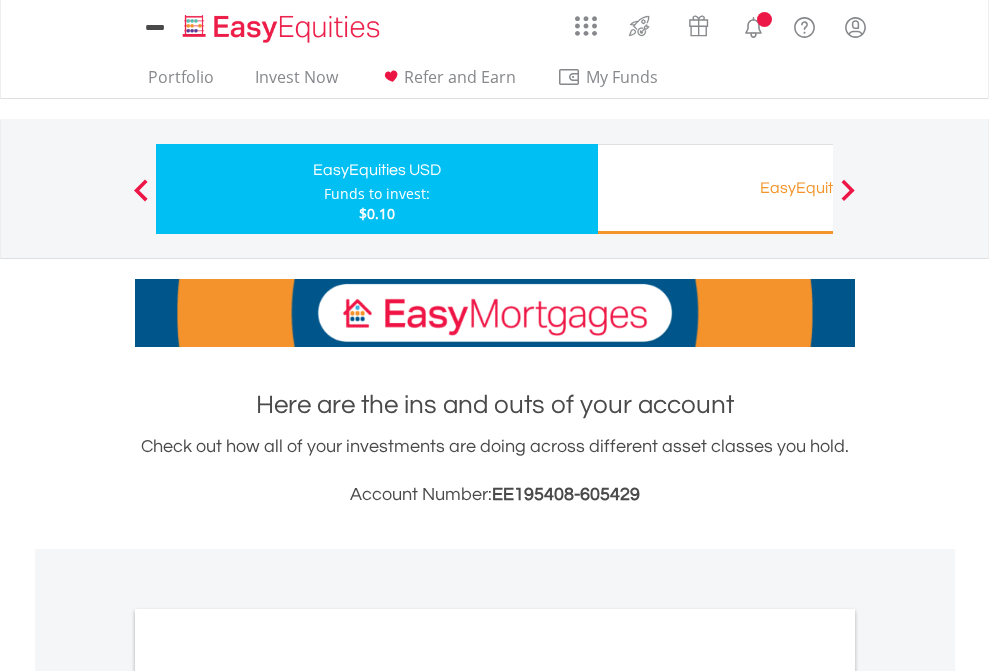 scroll, scrollTop: 0, scrollLeft: 0, axis: both 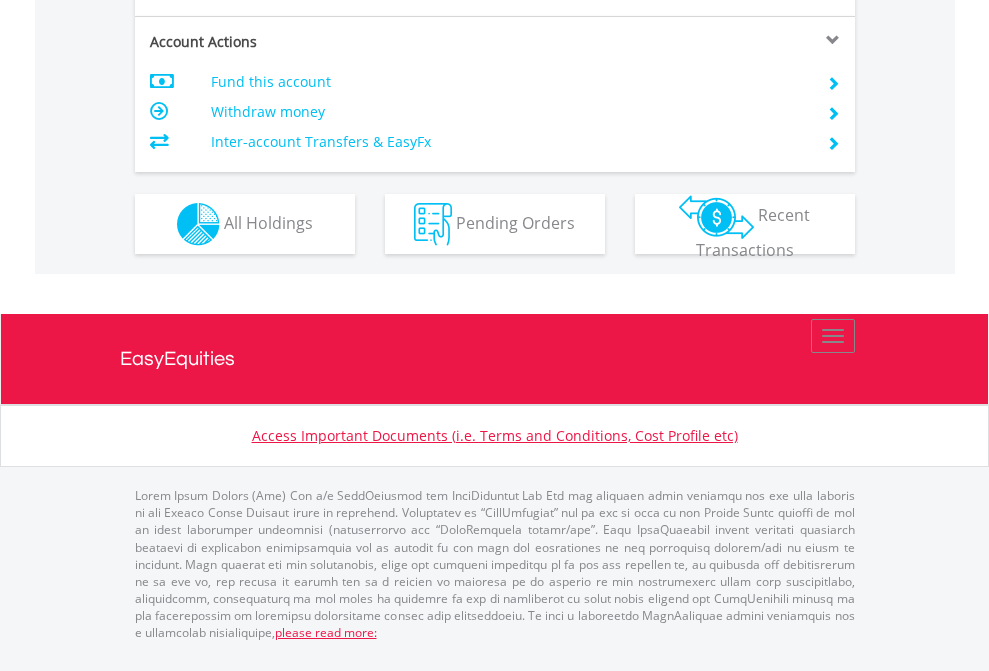 click on "Investment types" at bounding box center (706, -337) 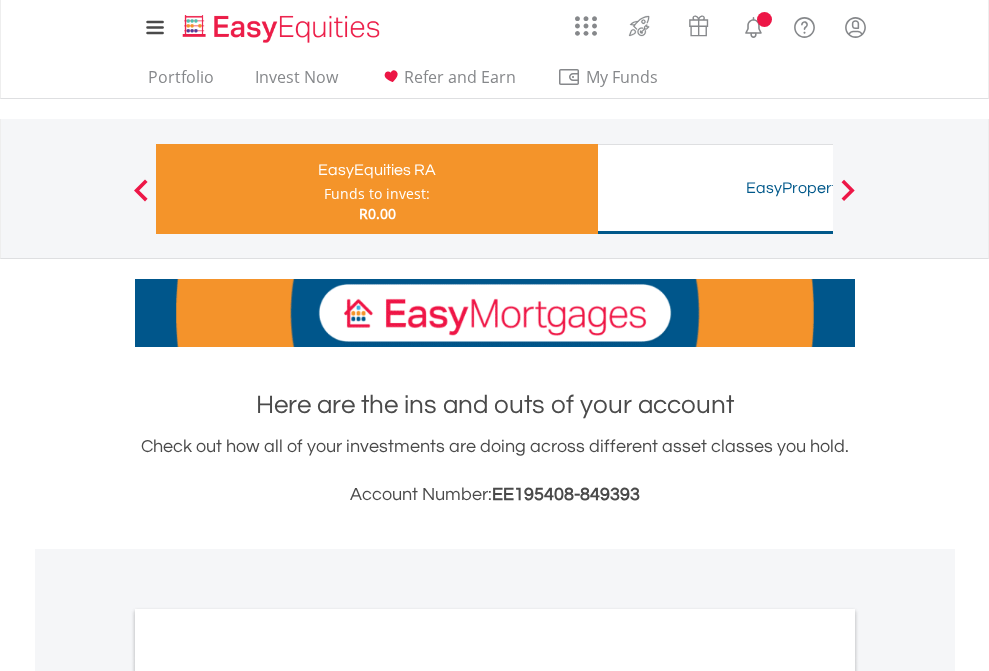scroll, scrollTop: 0, scrollLeft: 0, axis: both 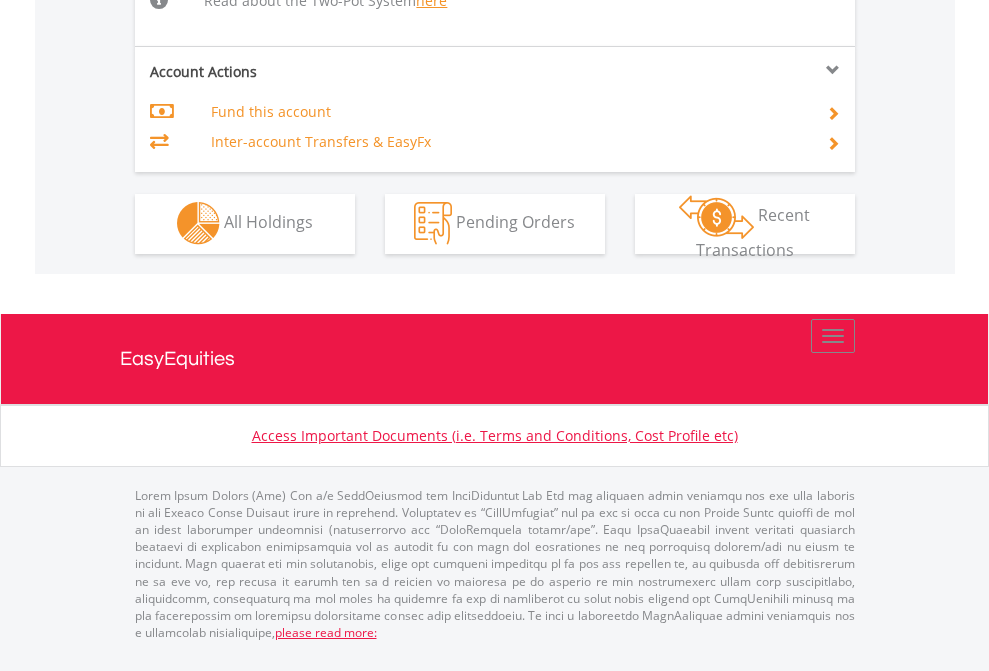 click on "Investment types" at bounding box center (706, -534) 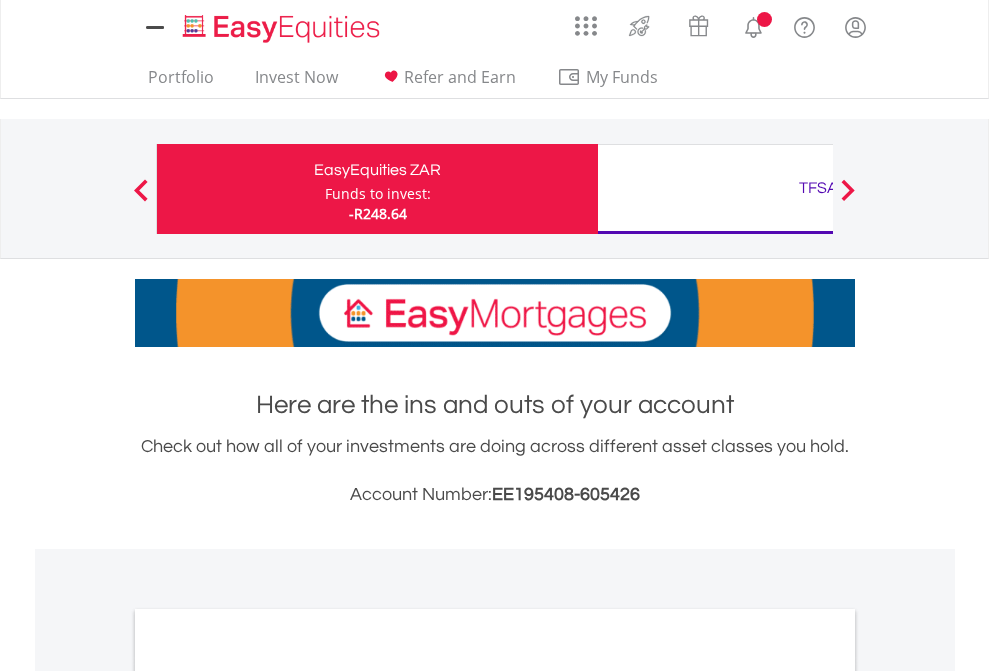 scroll, scrollTop: 0, scrollLeft: 0, axis: both 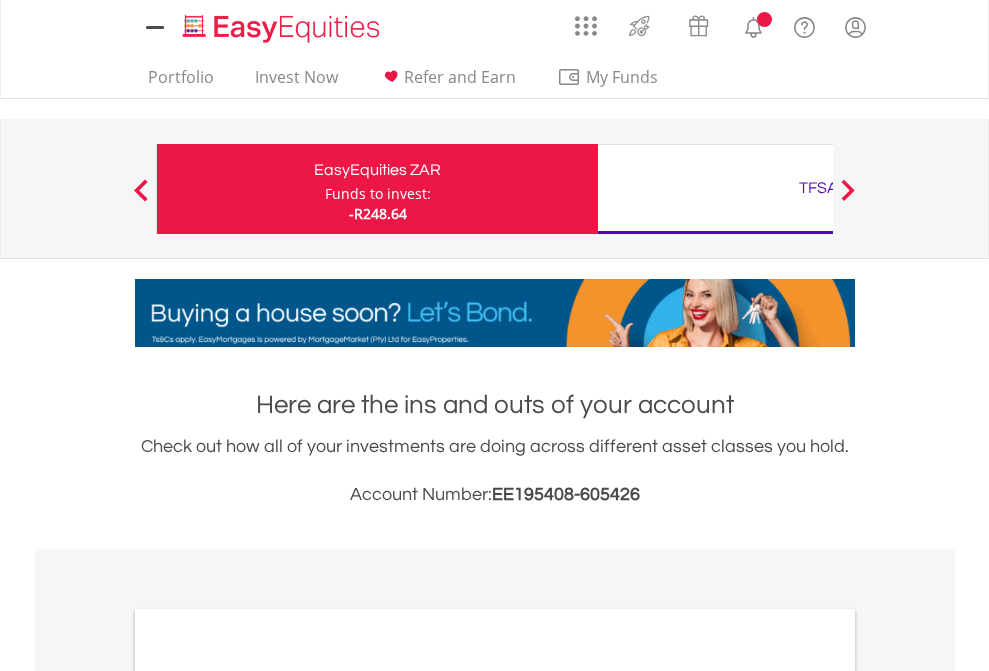 click on "All Holdings" at bounding box center (268, 1096) 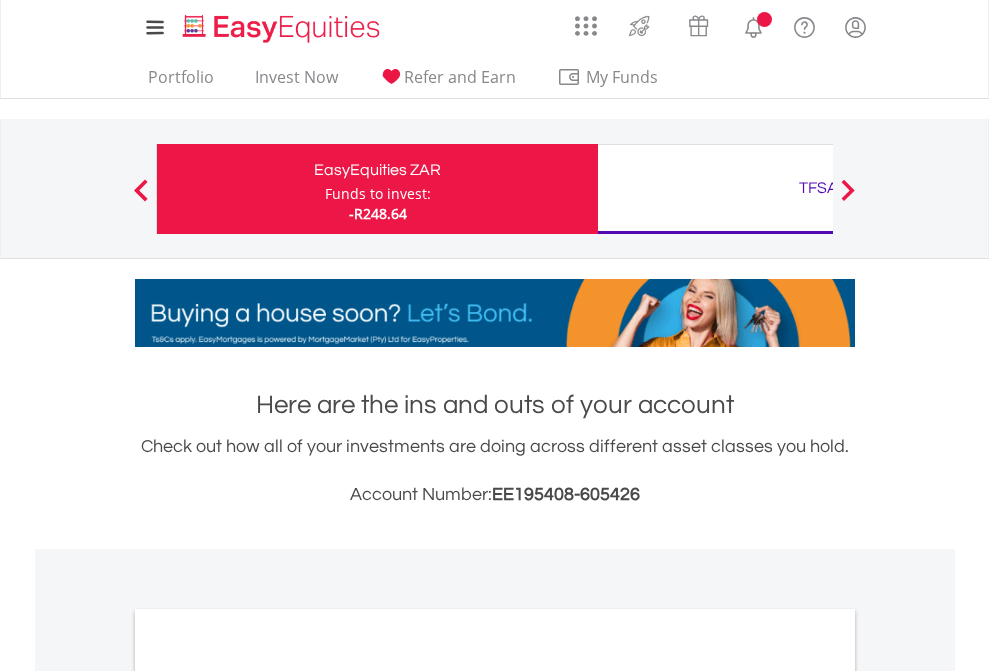 scroll, scrollTop: 1202, scrollLeft: 0, axis: vertical 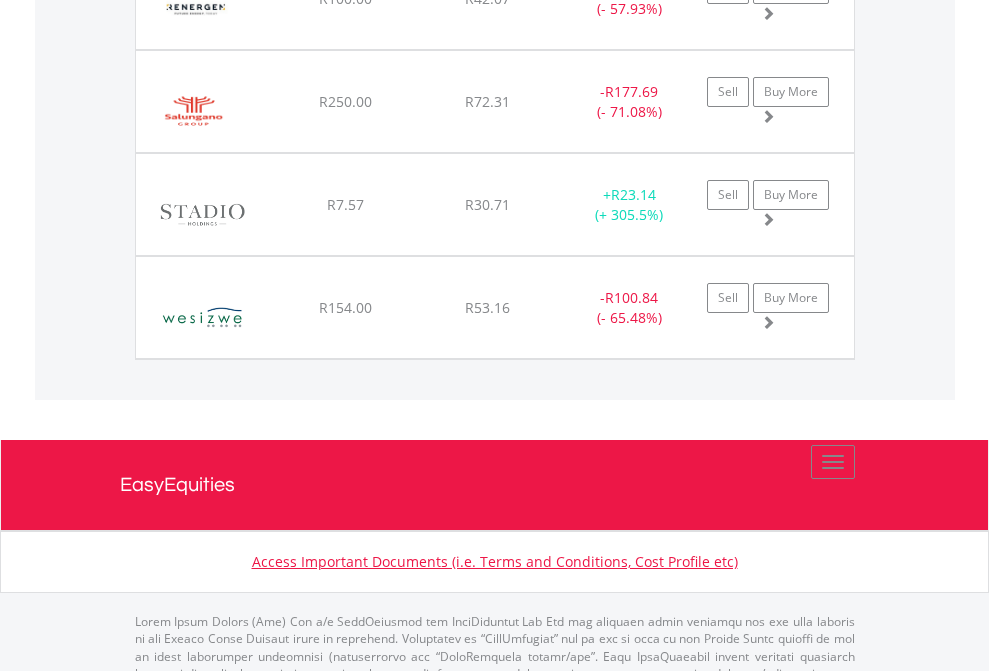 click on "TFSA" at bounding box center (818, -2036) 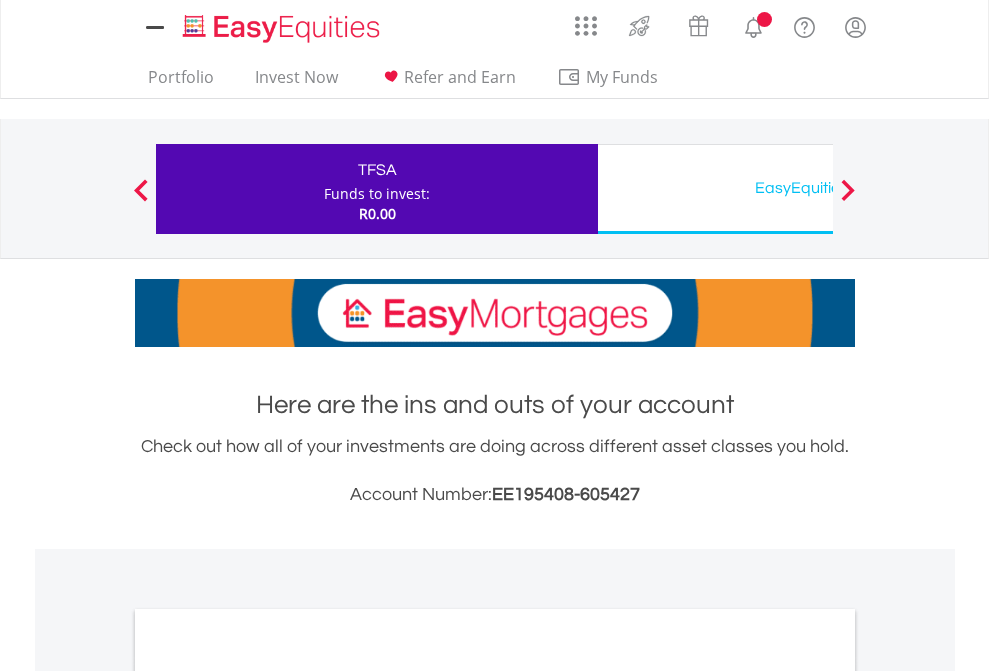 scroll, scrollTop: 0, scrollLeft: 0, axis: both 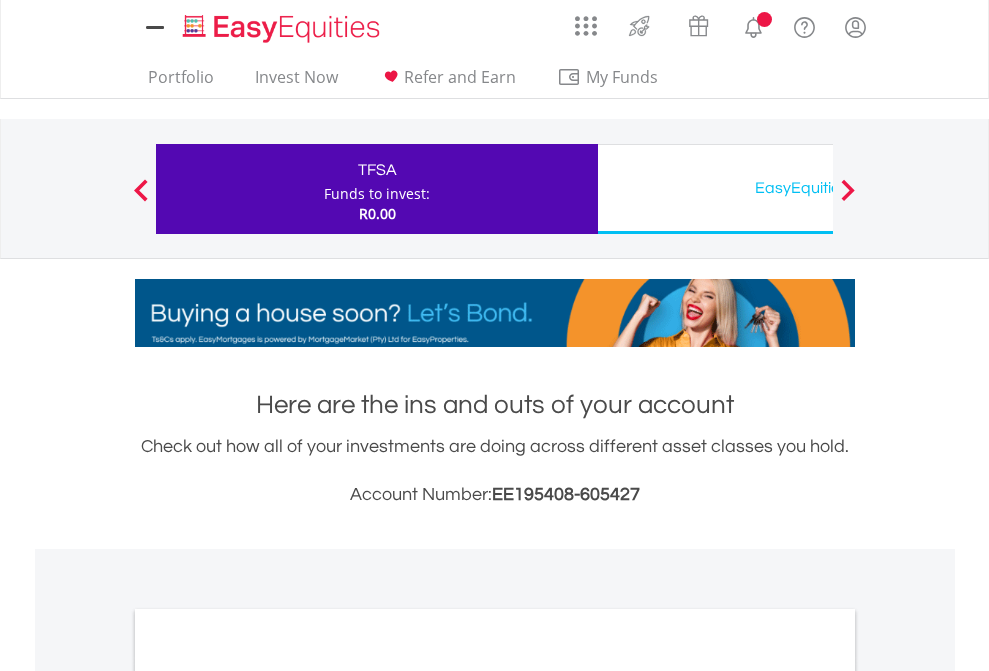 click on "All Holdings" at bounding box center [268, 1096] 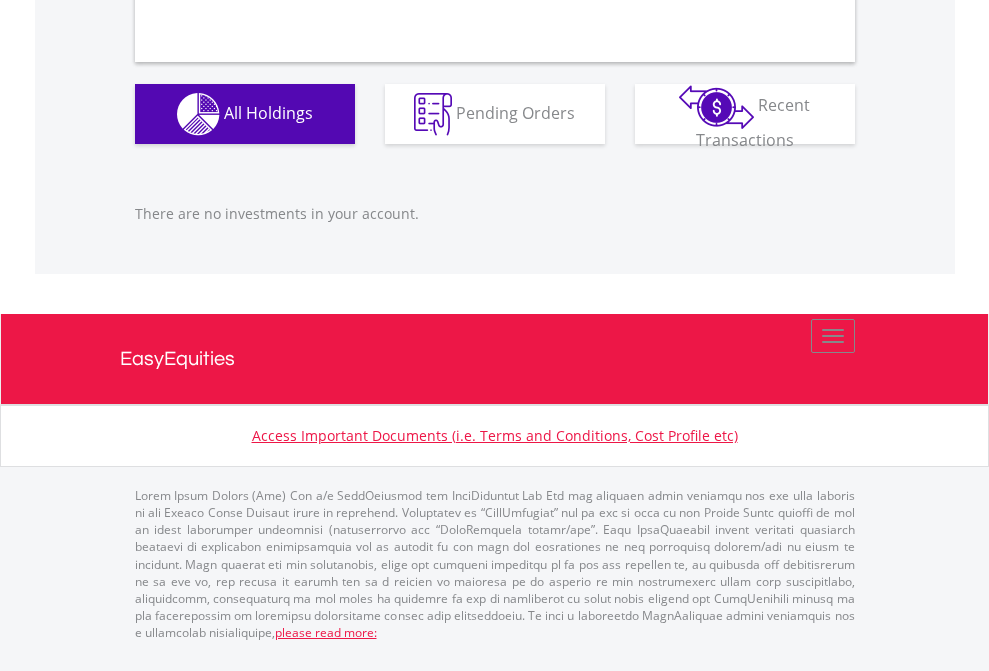 scroll, scrollTop: 1980, scrollLeft: 0, axis: vertical 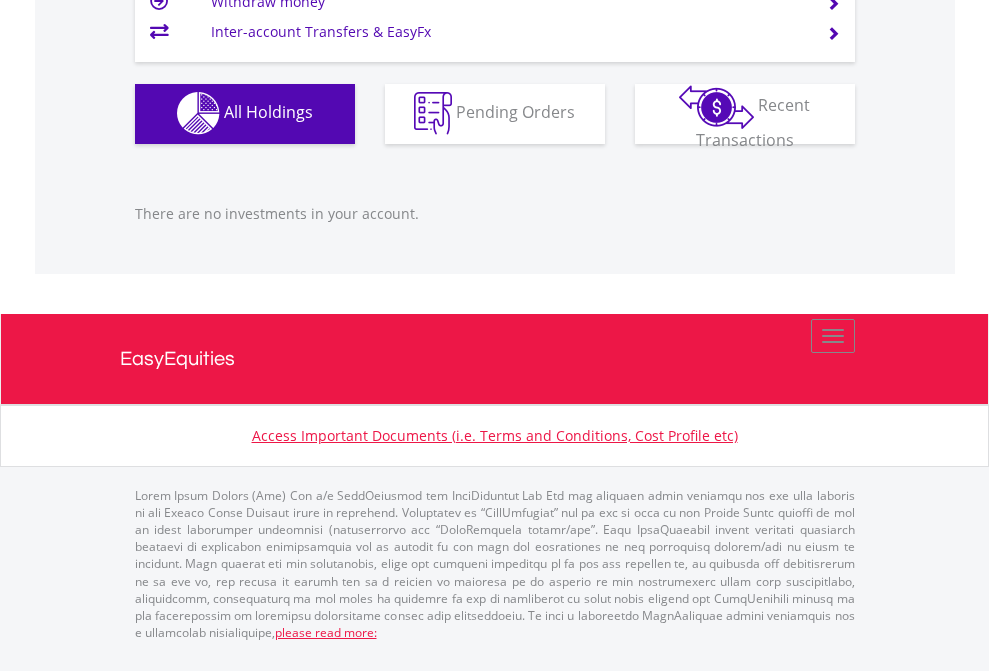 click on "EasyEquities USD" at bounding box center (818, -1142) 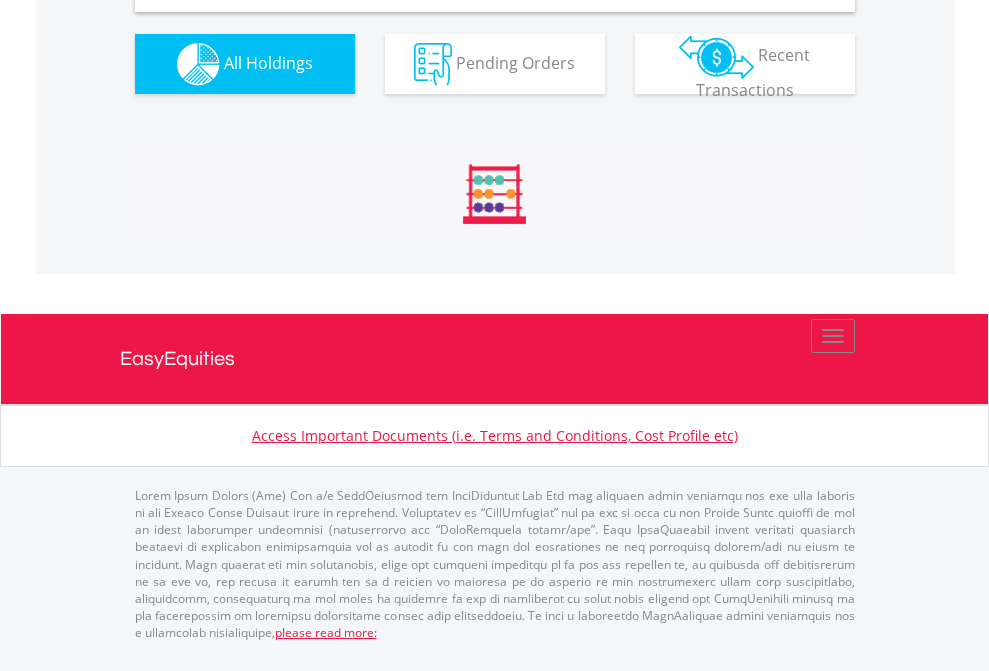 scroll, scrollTop: 1933, scrollLeft: 0, axis: vertical 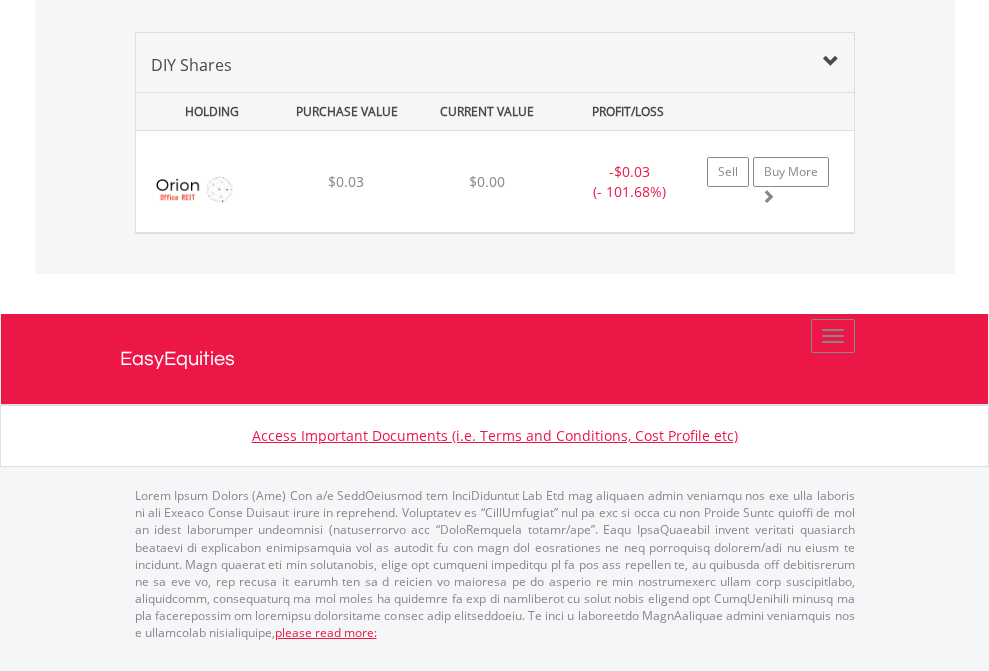 click on "EasyEquities RA" at bounding box center (818, -968) 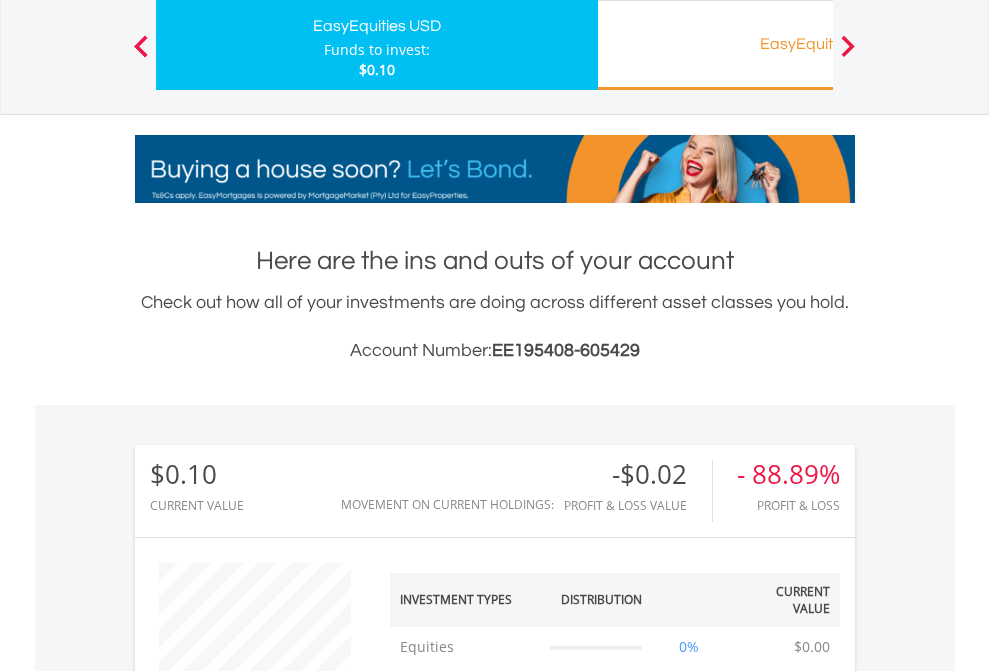scroll, scrollTop: 999808, scrollLeft: 999687, axis: both 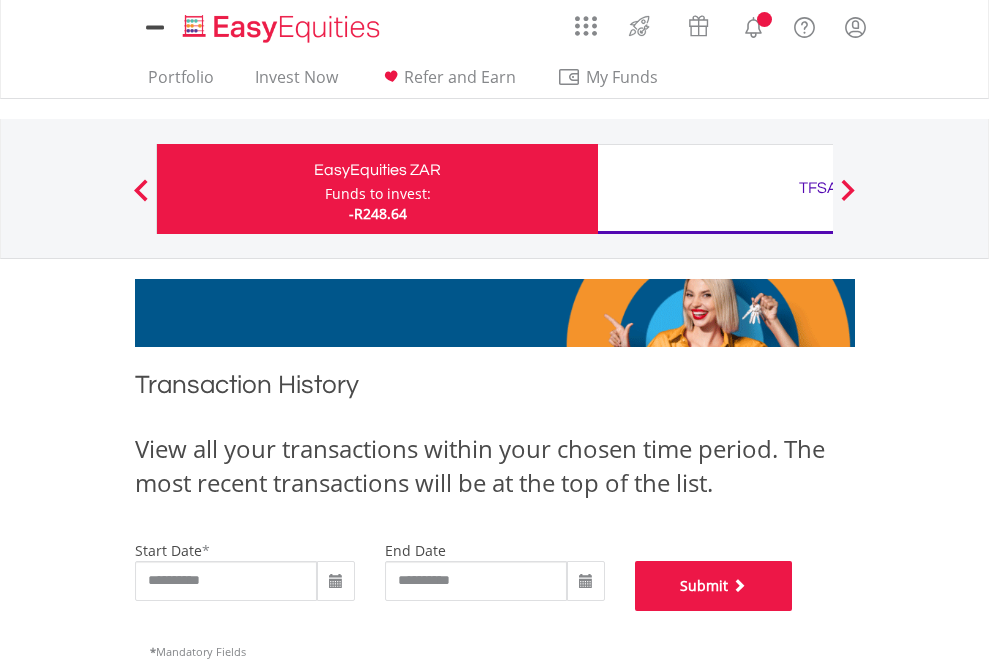 click on "Submit" at bounding box center [714, 586] 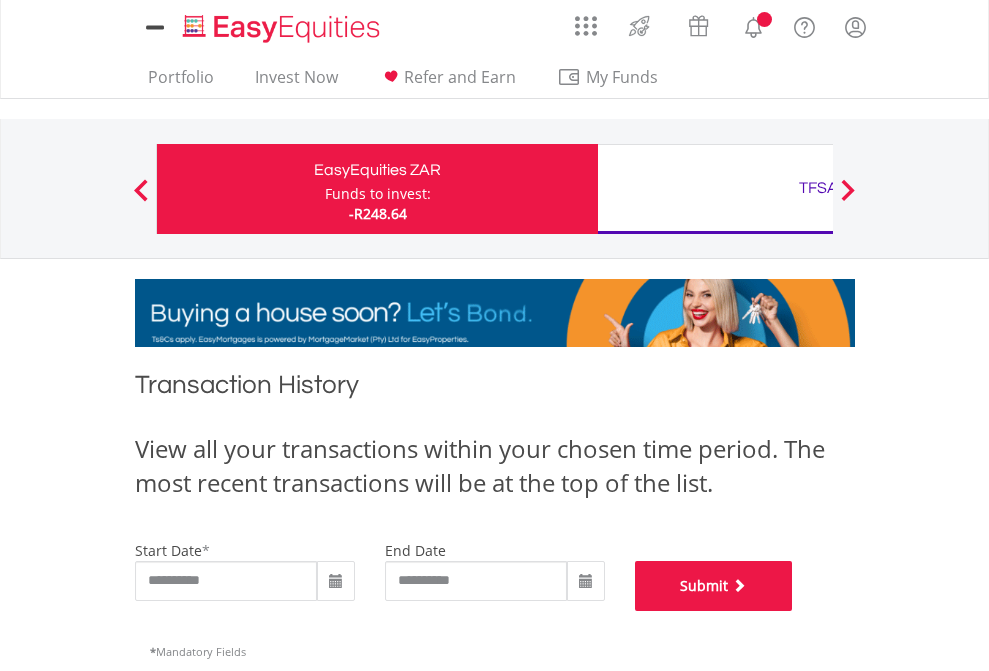 scroll, scrollTop: 811, scrollLeft: 0, axis: vertical 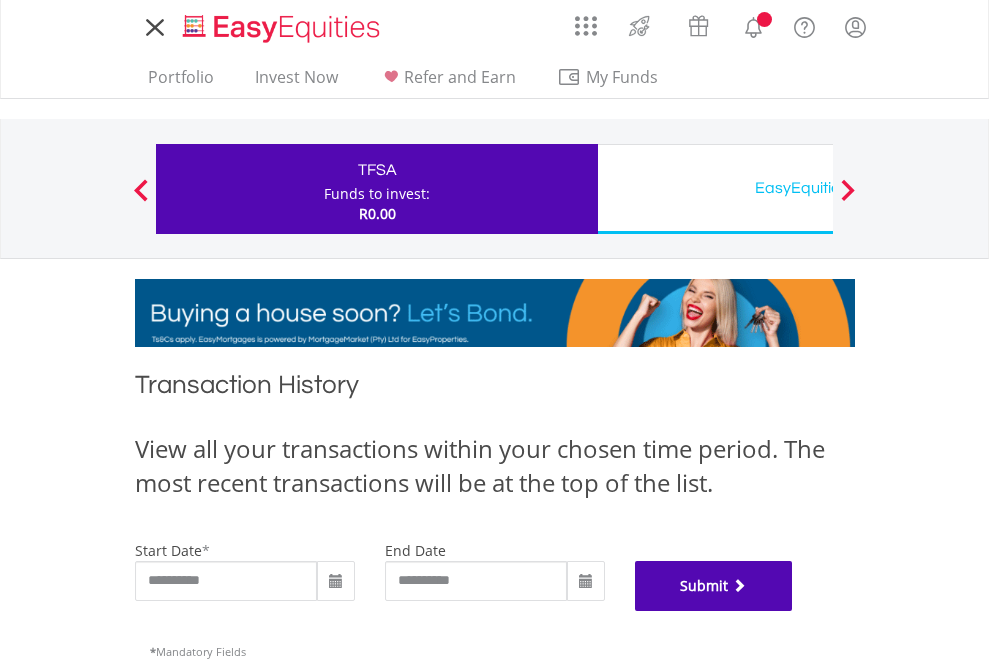 click on "Submit" at bounding box center [714, 586] 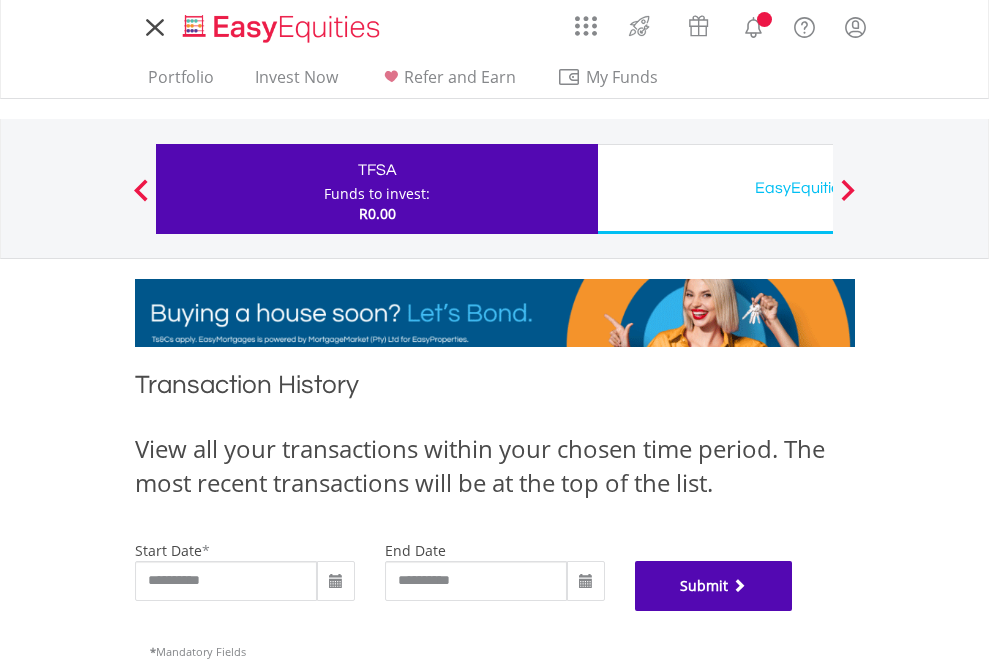 scroll, scrollTop: 811, scrollLeft: 0, axis: vertical 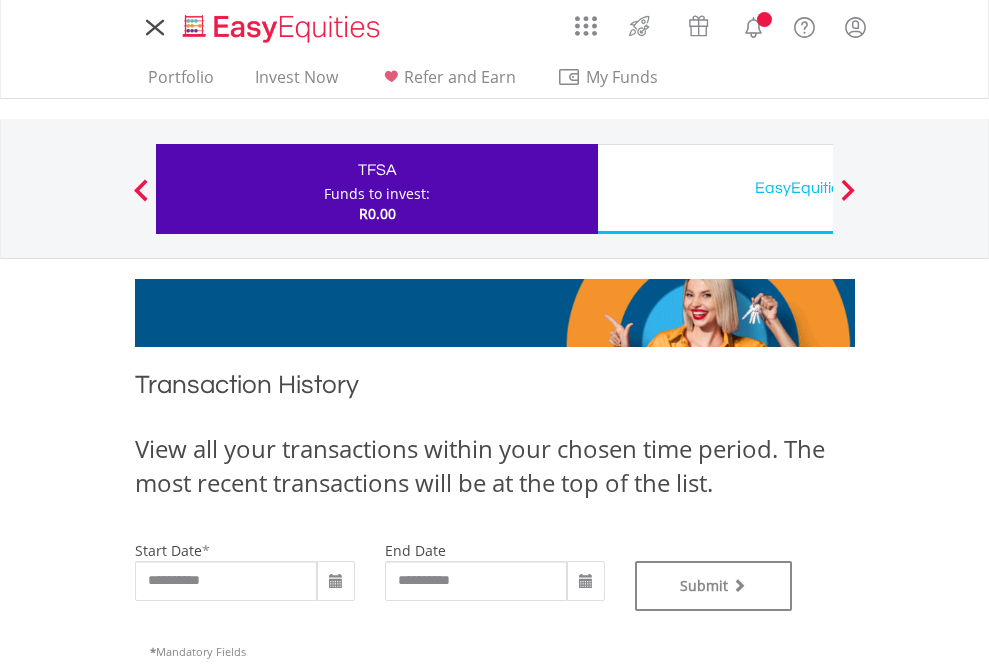 click on "EasyEquities USD" at bounding box center [818, 188] 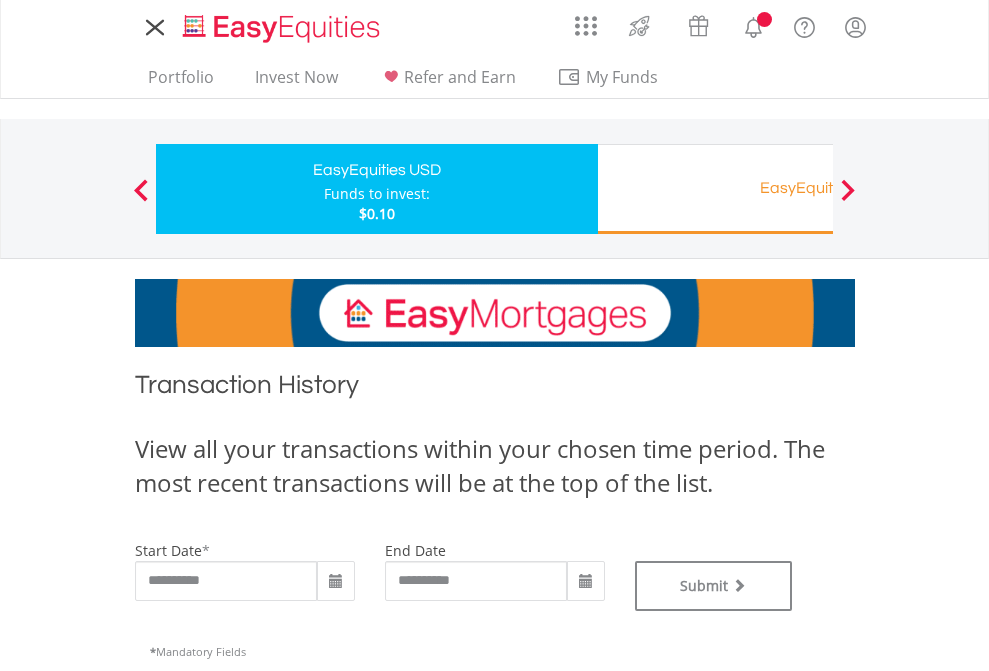 scroll, scrollTop: 0, scrollLeft: 0, axis: both 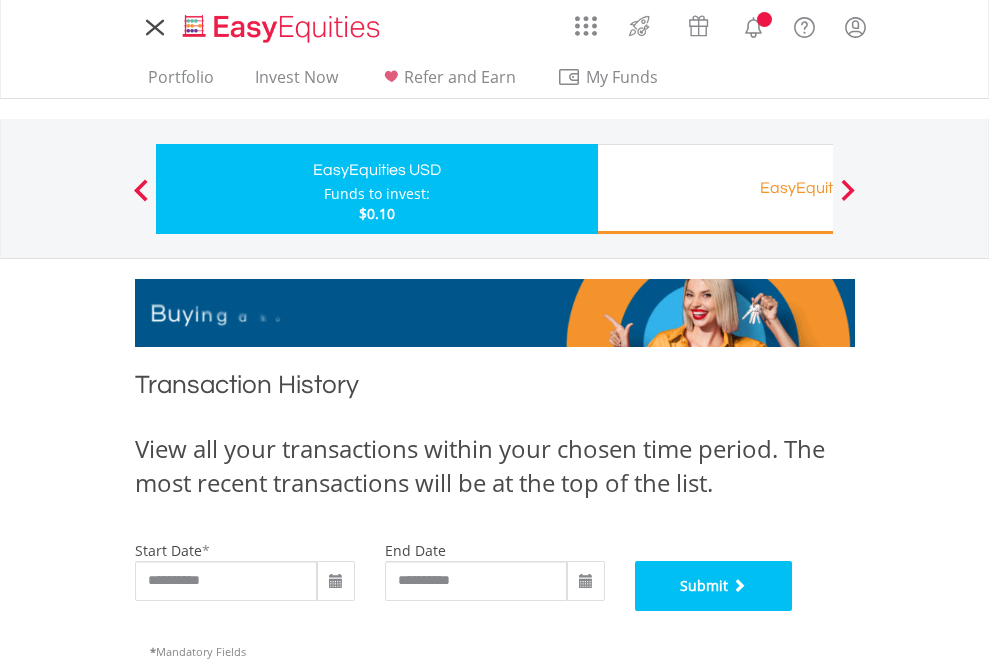 click on "Submit" at bounding box center (714, 586) 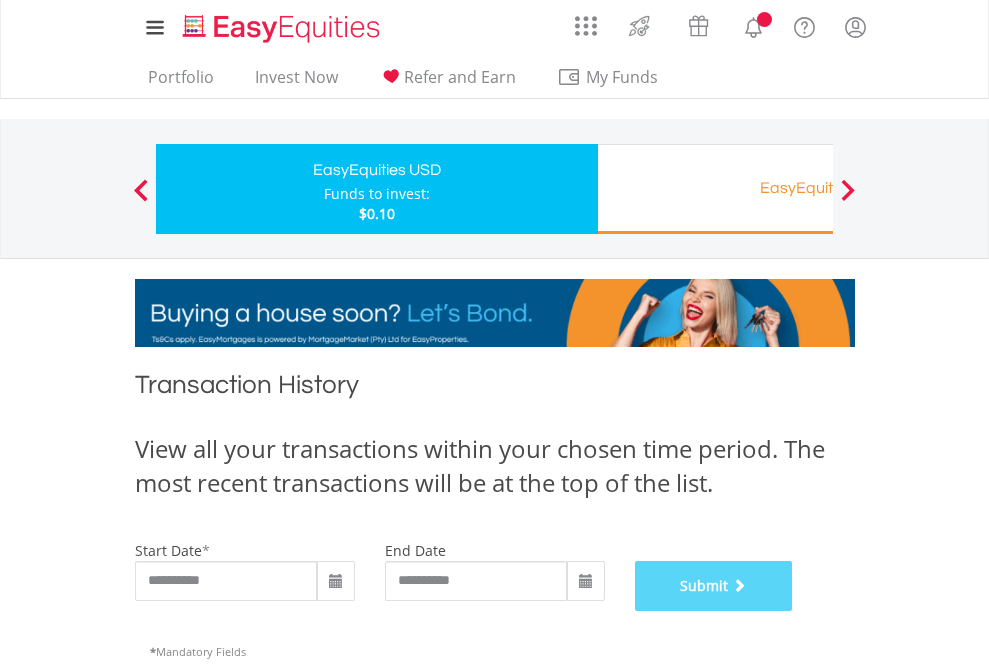 scroll, scrollTop: 811, scrollLeft: 0, axis: vertical 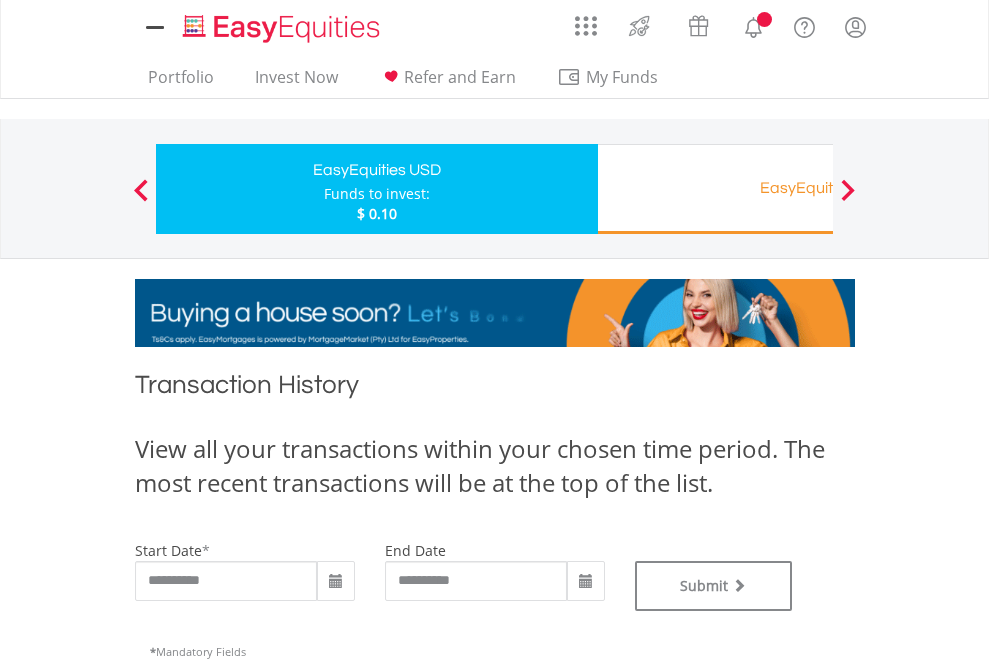 click on "EasyEquities RA" at bounding box center (818, 188) 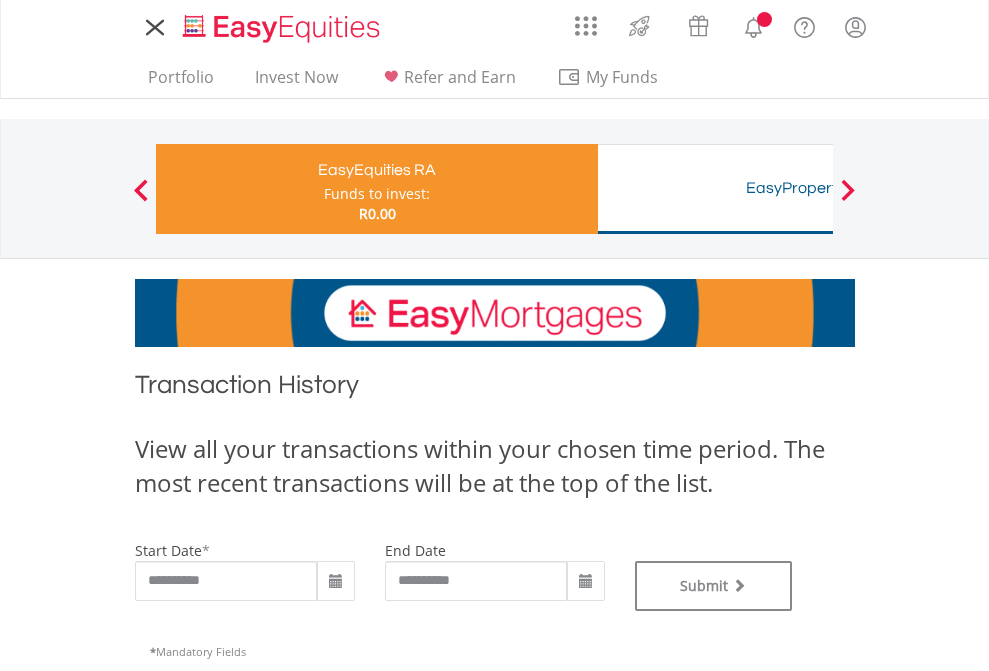 scroll, scrollTop: 0, scrollLeft: 0, axis: both 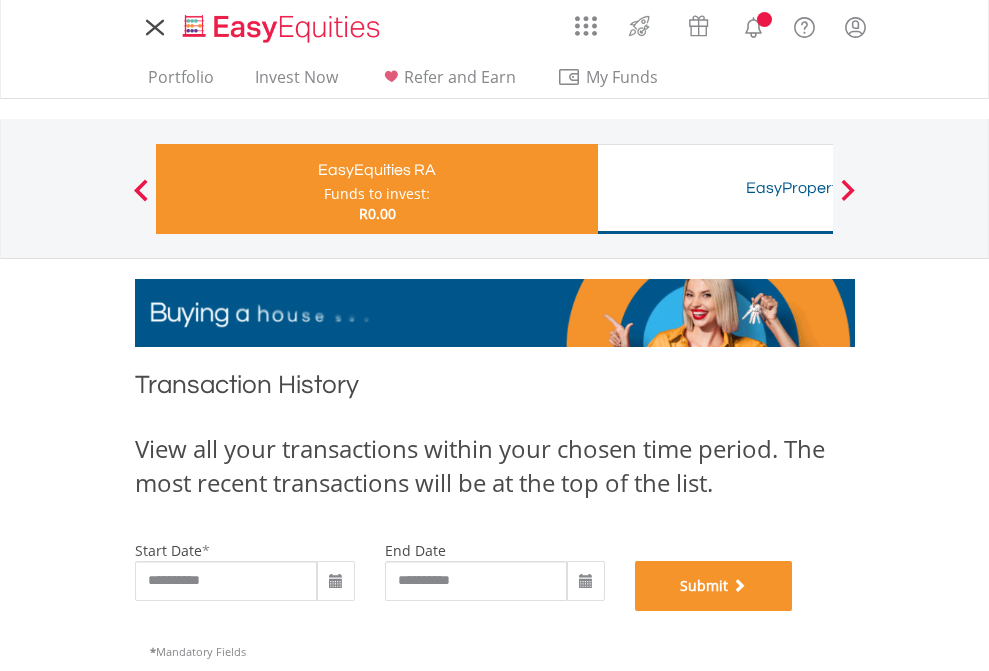 click on "Submit" at bounding box center (714, 586) 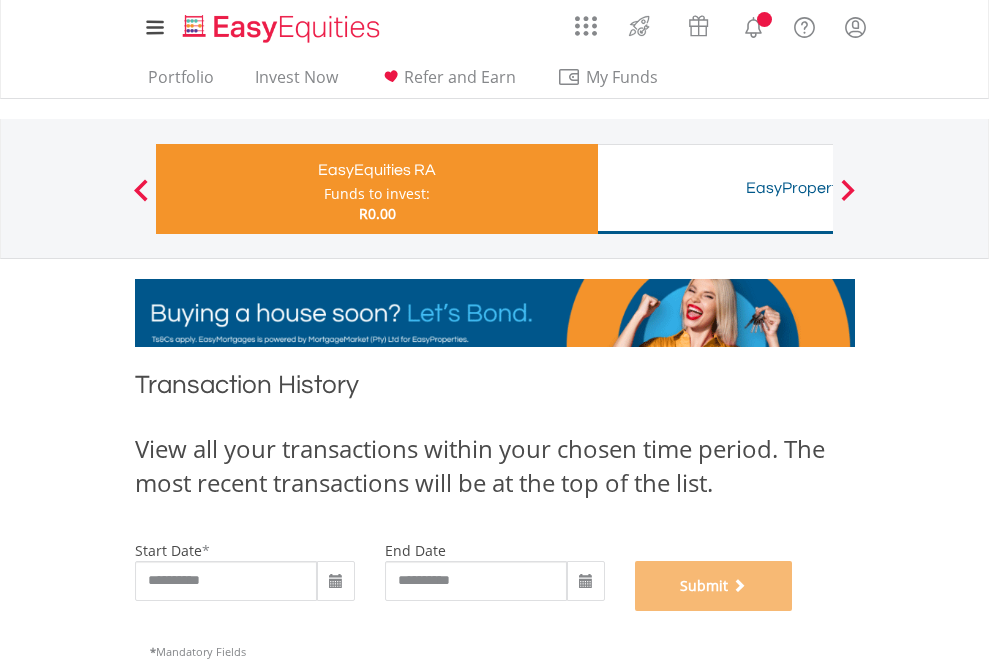 scroll, scrollTop: 811, scrollLeft: 0, axis: vertical 